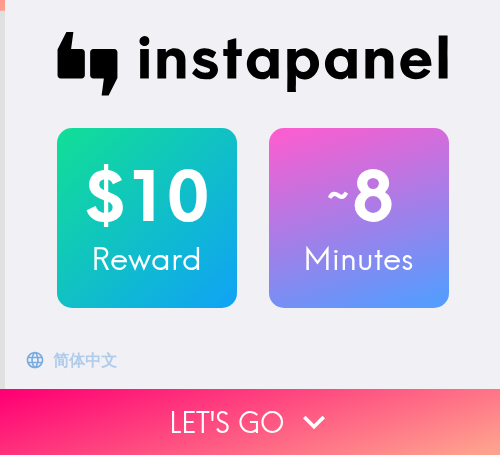 scroll, scrollTop: 0, scrollLeft: 0, axis: both 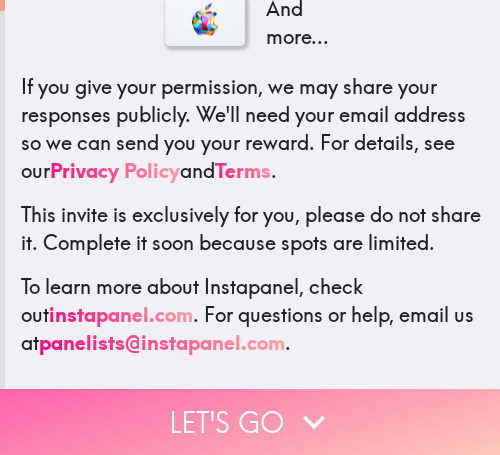 click on "Let's go" at bounding box center (250, 422) 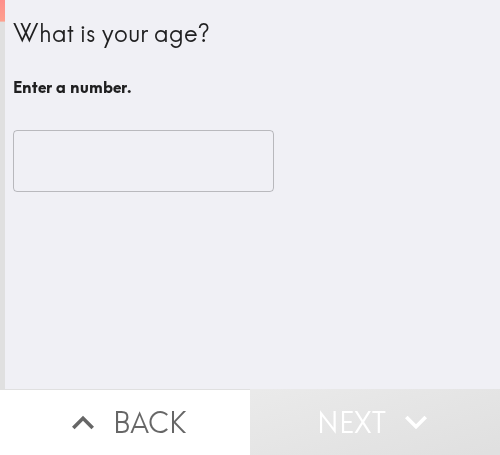 scroll, scrollTop: 0, scrollLeft: 0, axis: both 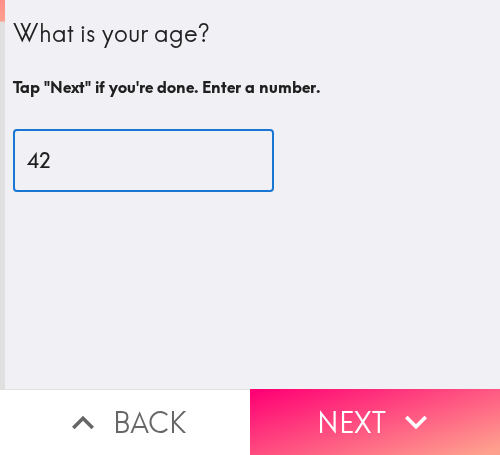 type on "42" 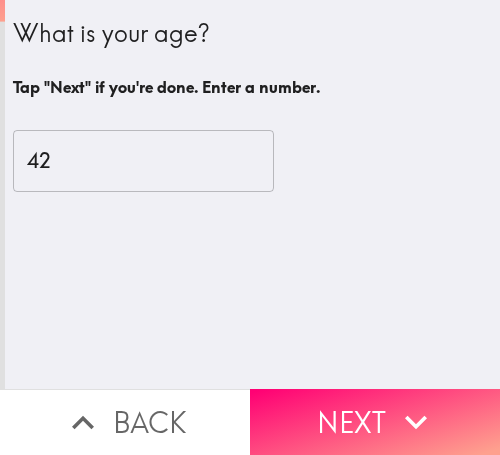 drag, startPoint x: 313, startPoint y: 393, endPoint x: 481, endPoint y: 433, distance: 172.69626 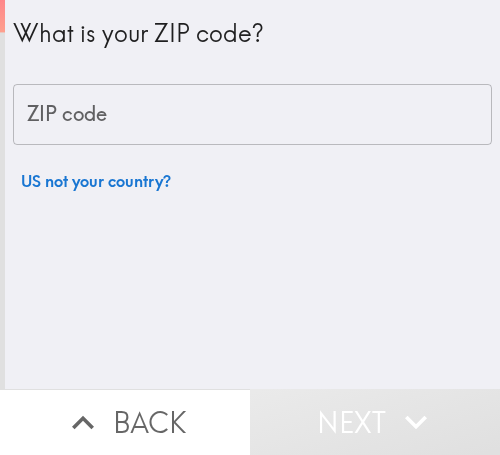 click on "ZIP code" at bounding box center [252, 115] 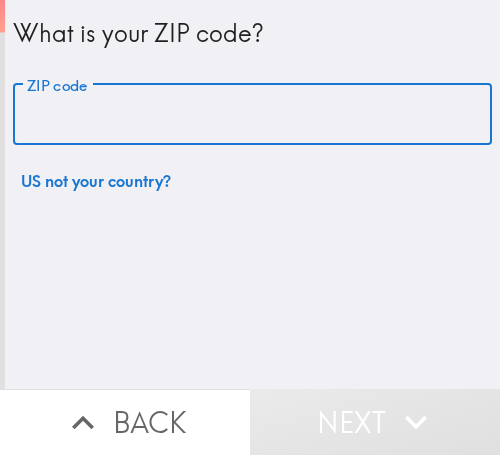 paste on "11365" 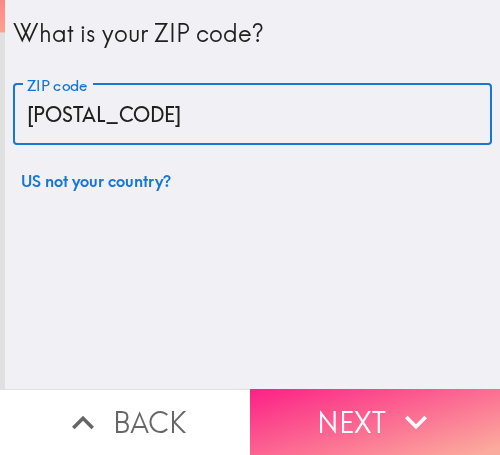 type on "11365" 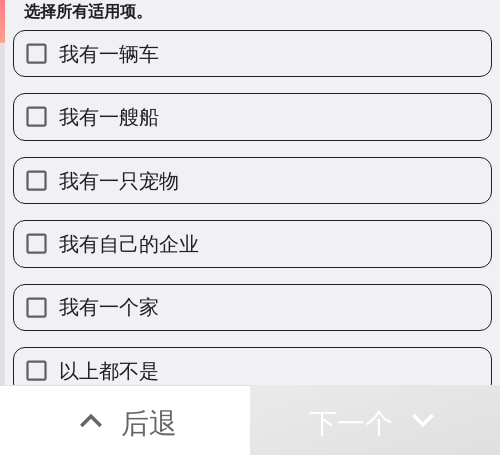 scroll, scrollTop: 103, scrollLeft: 0, axis: vertical 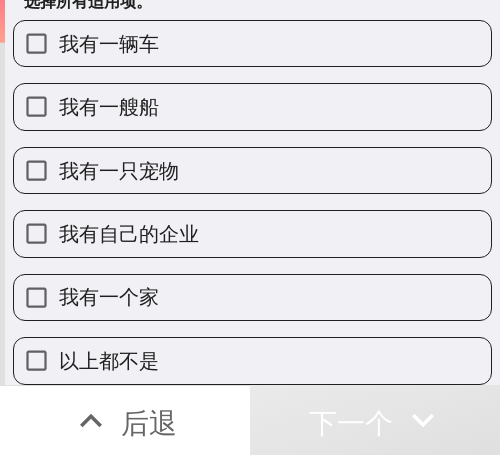 drag, startPoint x: 199, startPoint y: 204, endPoint x: 208, endPoint y: 210, distance: 10.816654 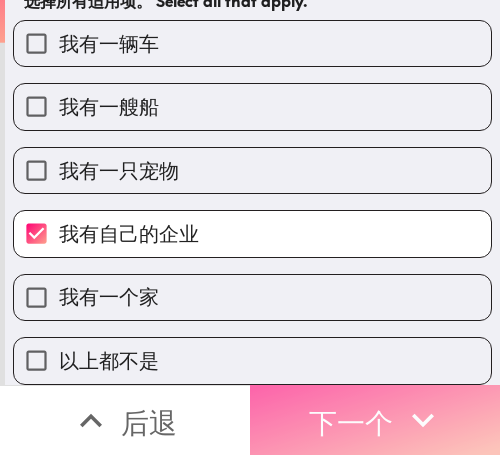 click on "下一个" at bounding box center [375, 420] 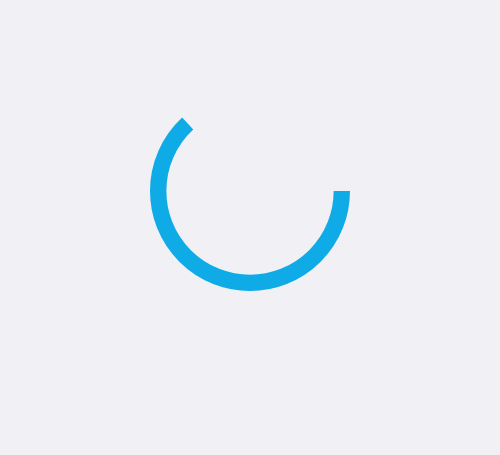 scroll, scrollTop: 0, scrollLeft: 0, axis: both 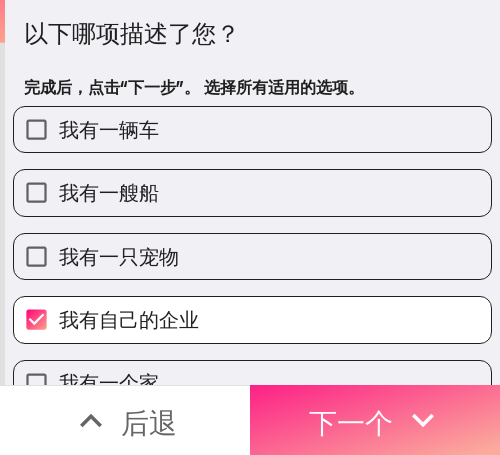 drag, startPoint x: 375, startPoint y: 405, endPoint x: 385, endPoint y: 404, distance: 10.049875 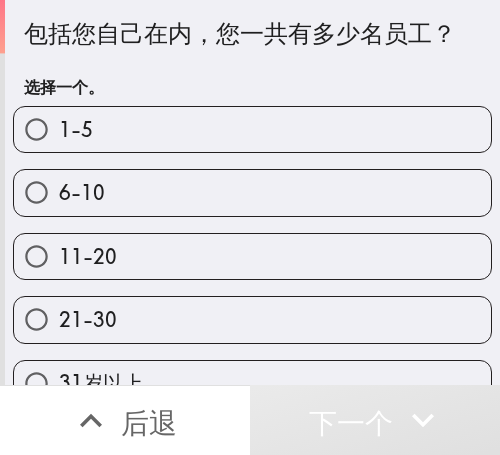 drag, startPoint x: 242, startPoint y: 305, endPoint x: 271, endPoint y: 311, distance: 29.614185 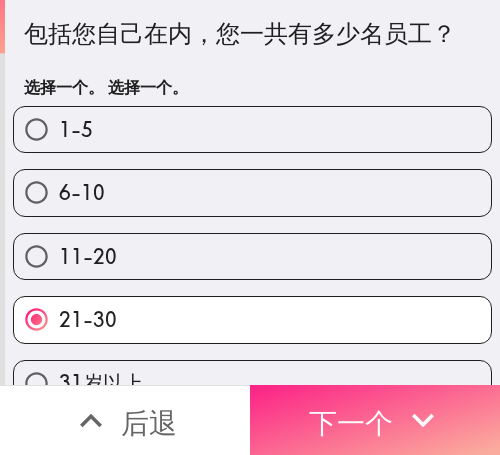 click on "下一个" at bounding box center (351, 422) 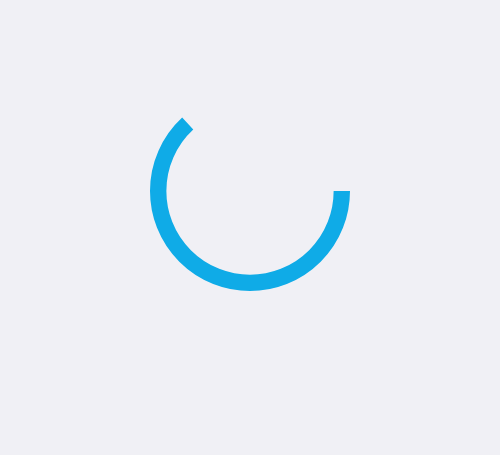 scroll, scrollTop: 0, scrollLeft: 0, axis: both 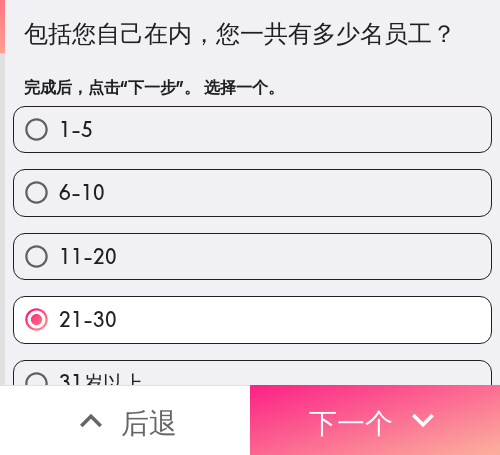 click on "下一个" at bounding box center (375, 420) 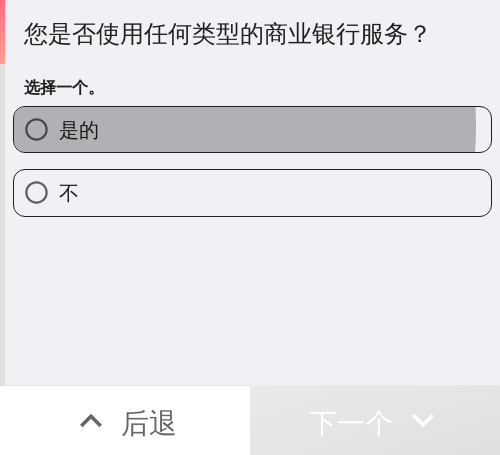 click on "是的" at bounding box center [79, 129] 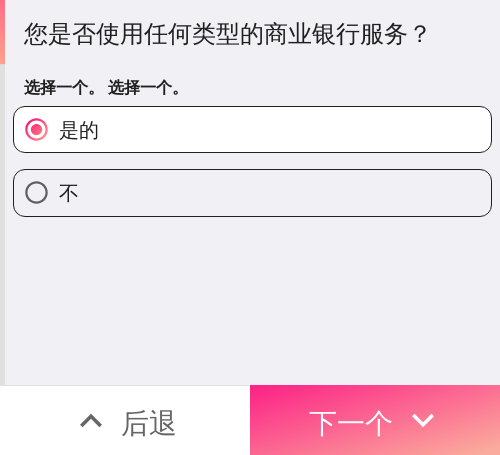 click on "下一个" at bounding box center [351, 422] 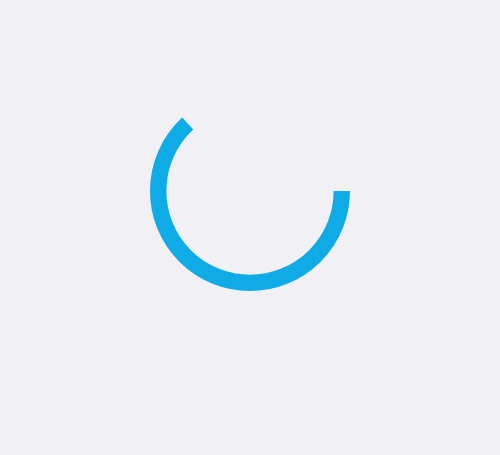 scroll, scrollTop: 0, scrollLeft: 0, axis: both 